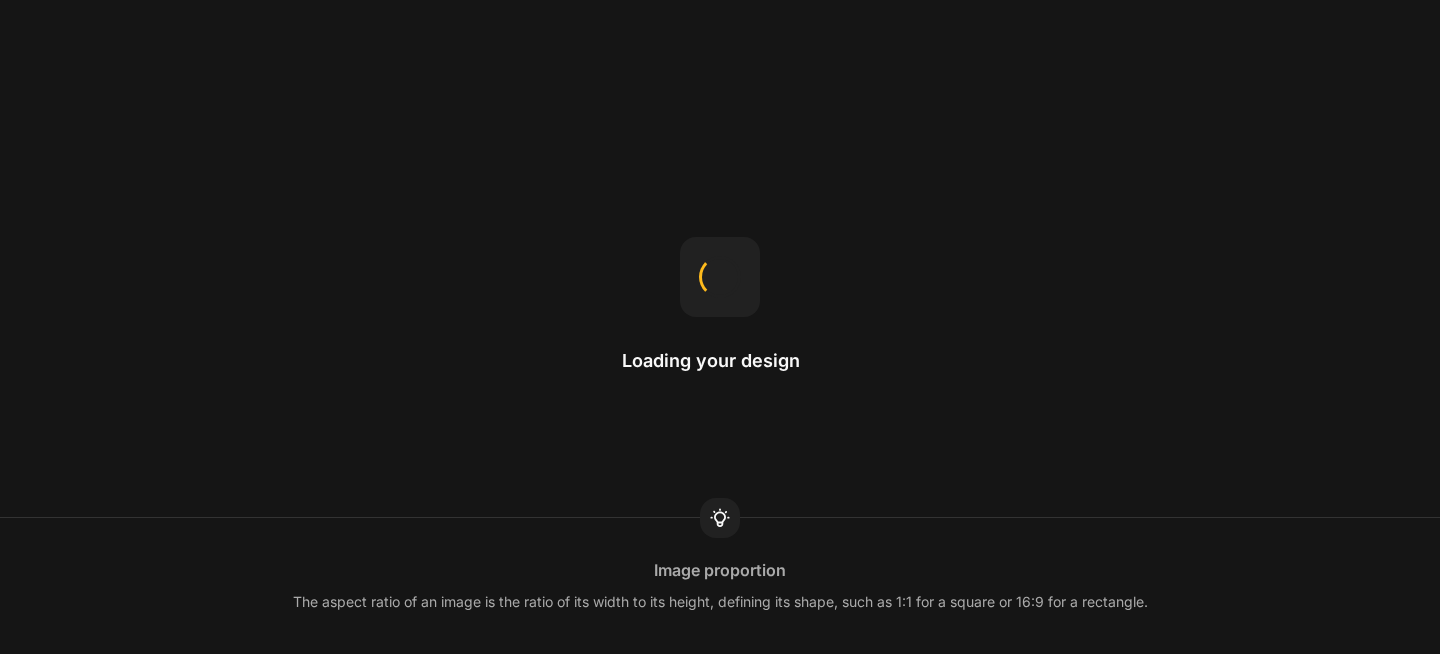 scroll, scrollTop: 0, scrollLeft: 0, axis: both 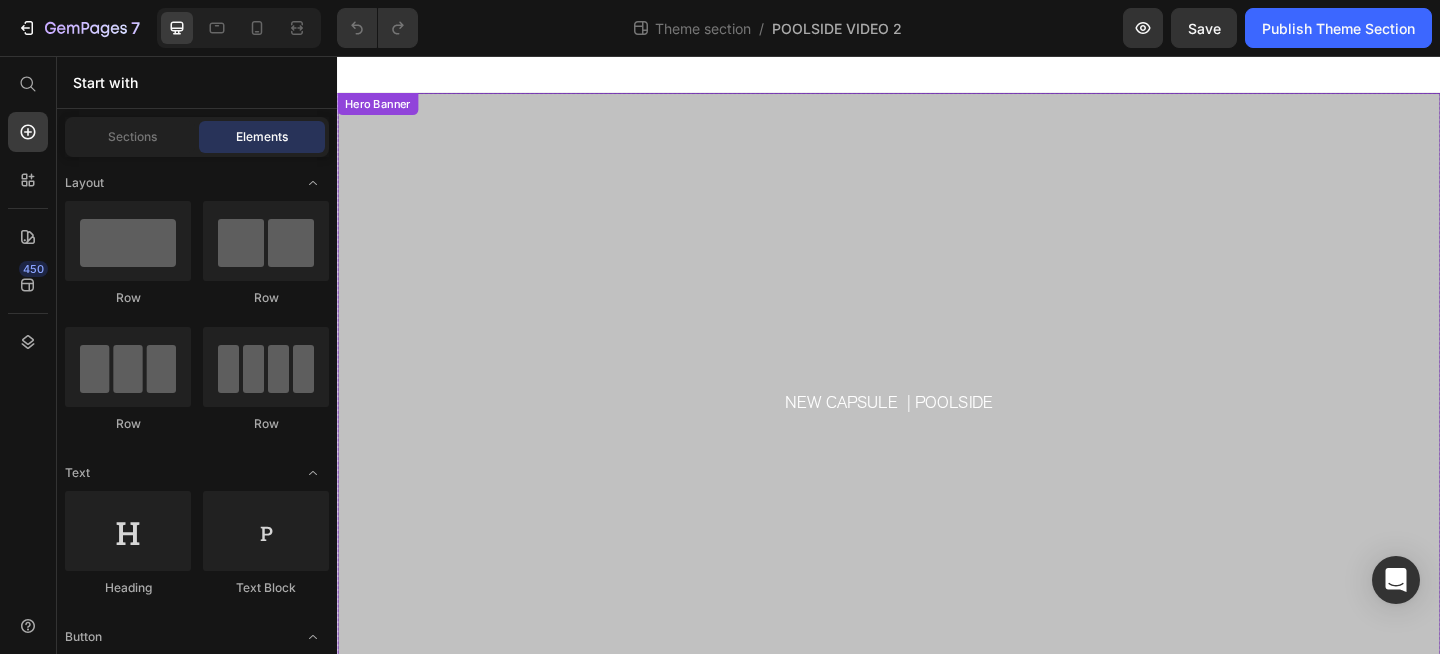 click at bounding box center [937, 433] 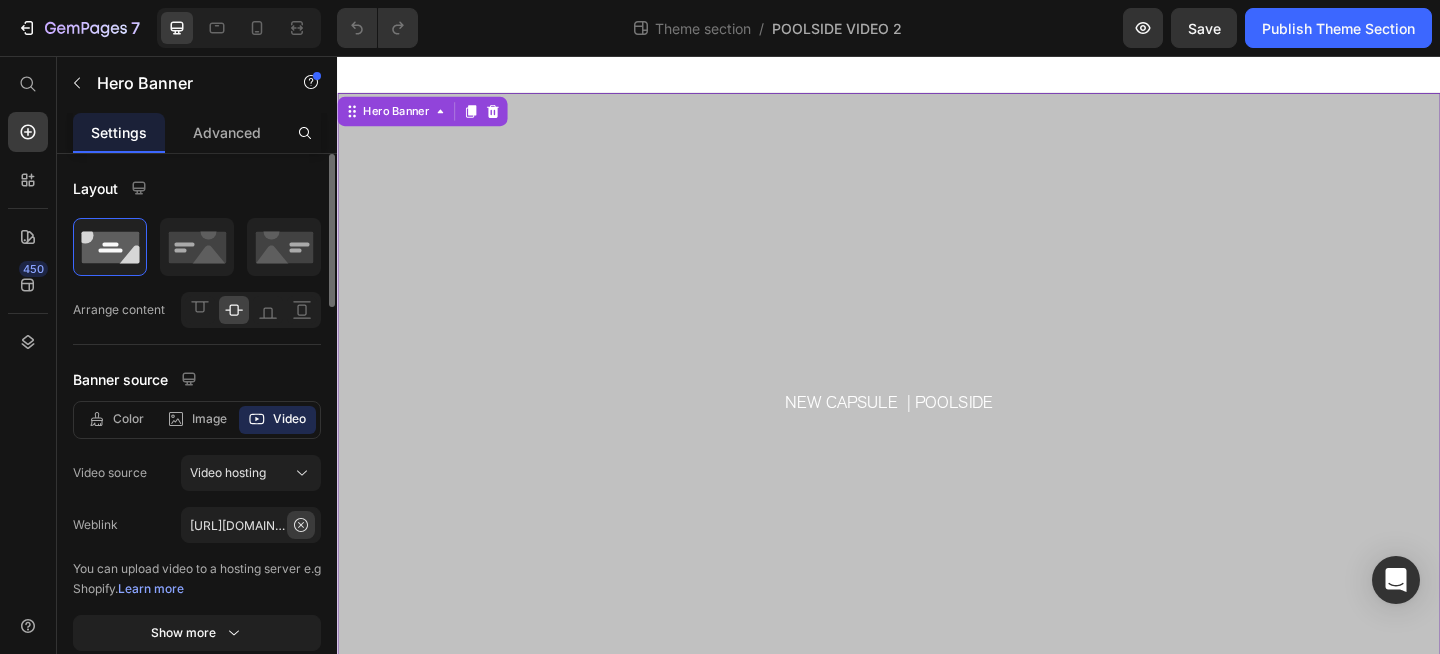 click 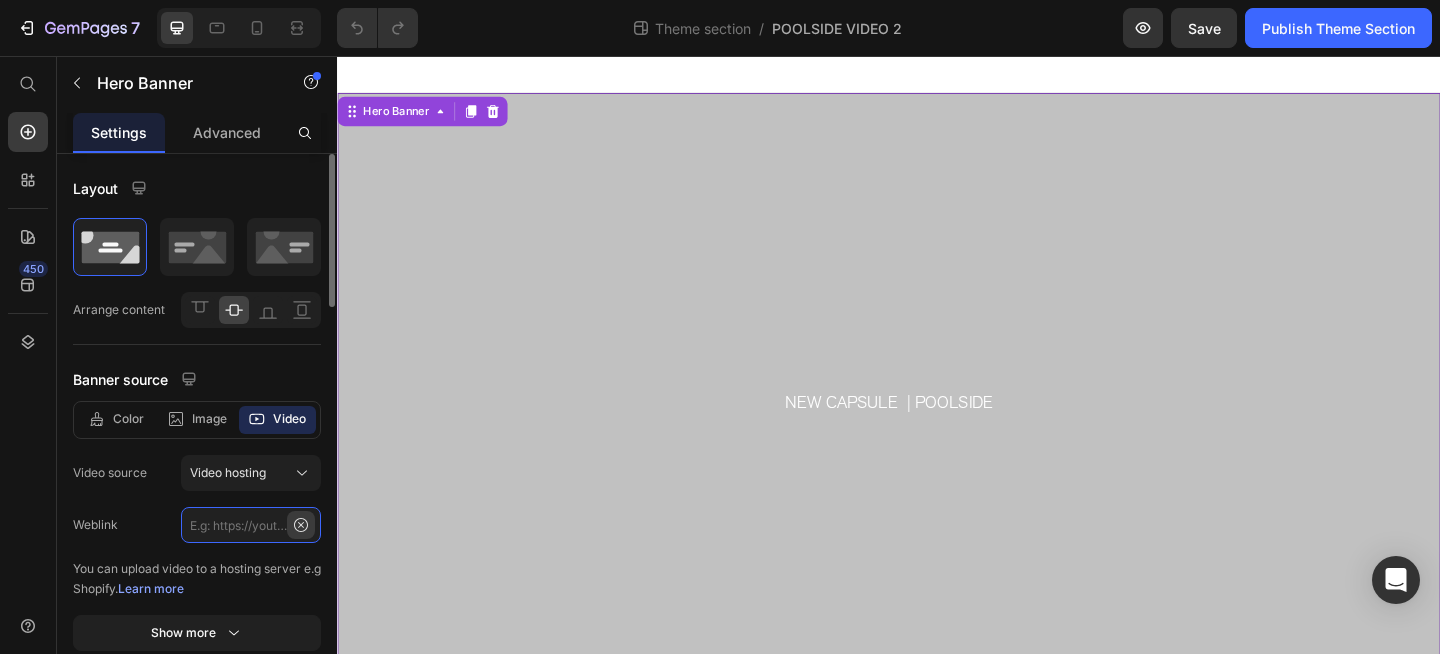 scroll, scrollTop: 0, scrollLeft: 0, axis: both 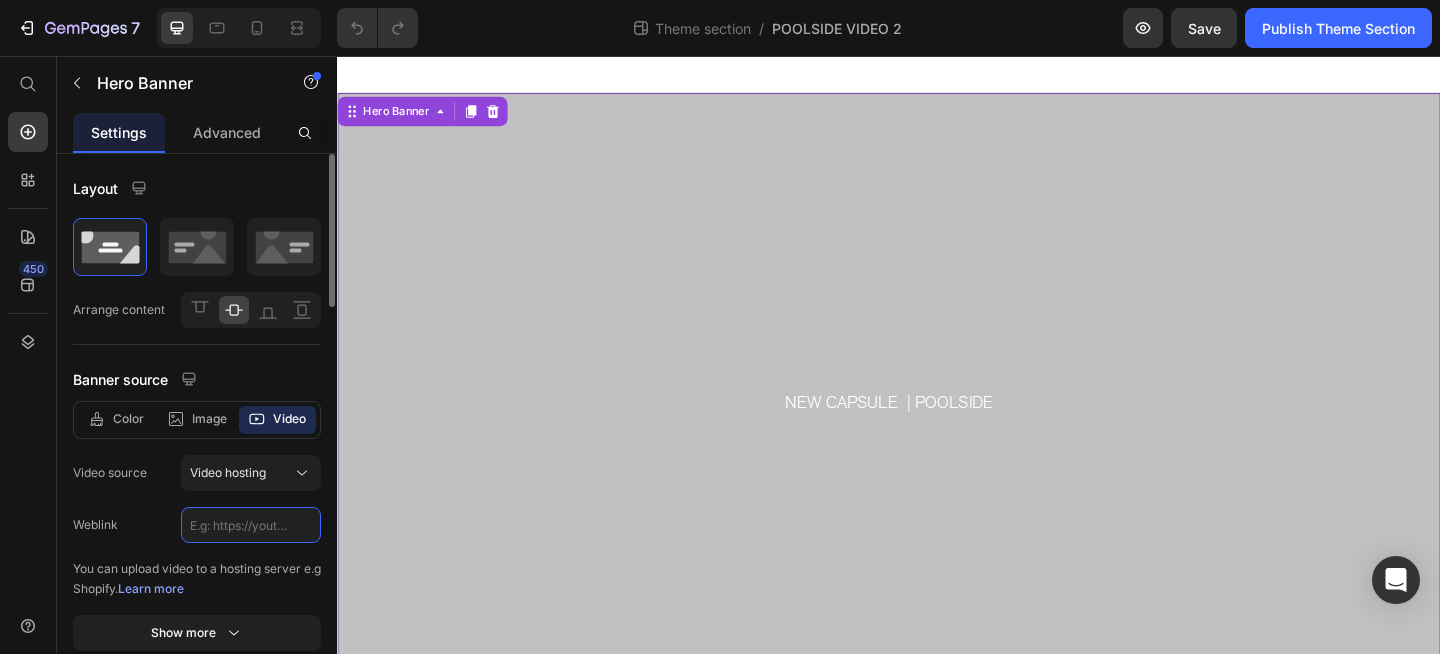 paste on "[URL][DOMAIN_NAME]" 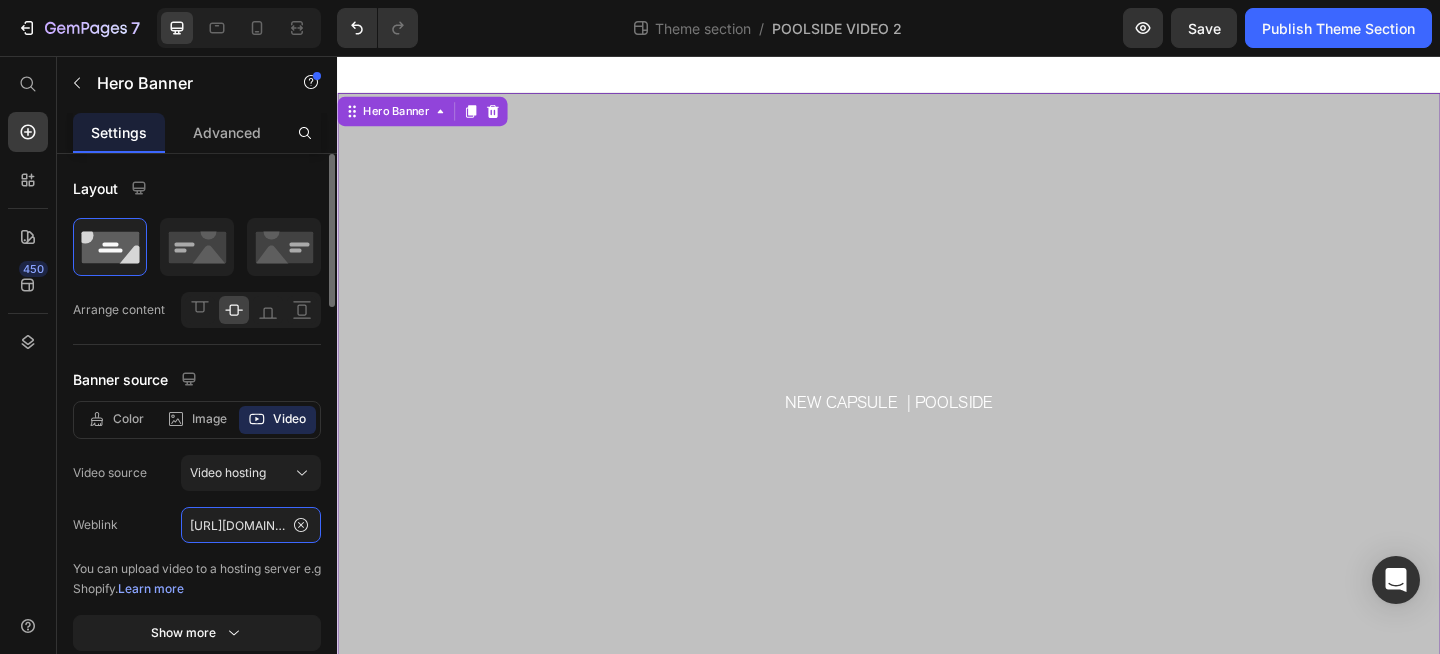 scroll, scrollTop: 0, scrollLeft: 352, axis: horizontal 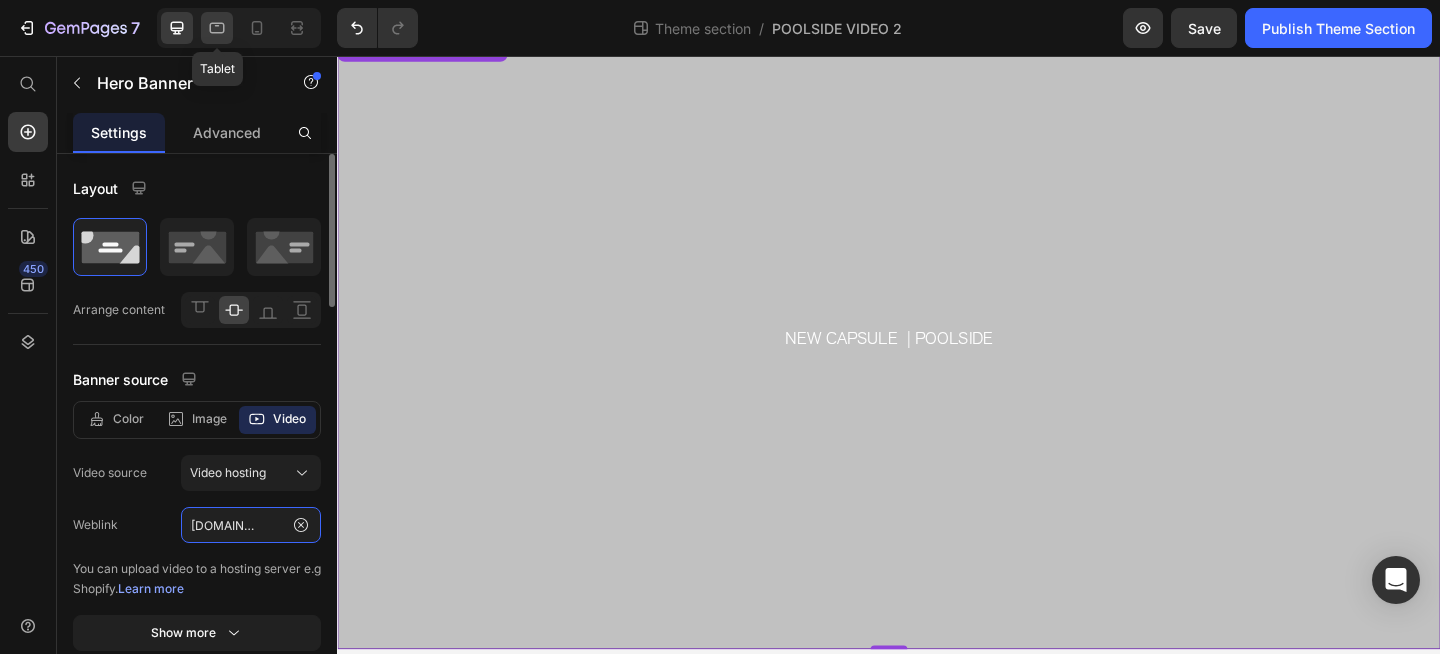 type on "[URL][DOMAIN_NAME]" 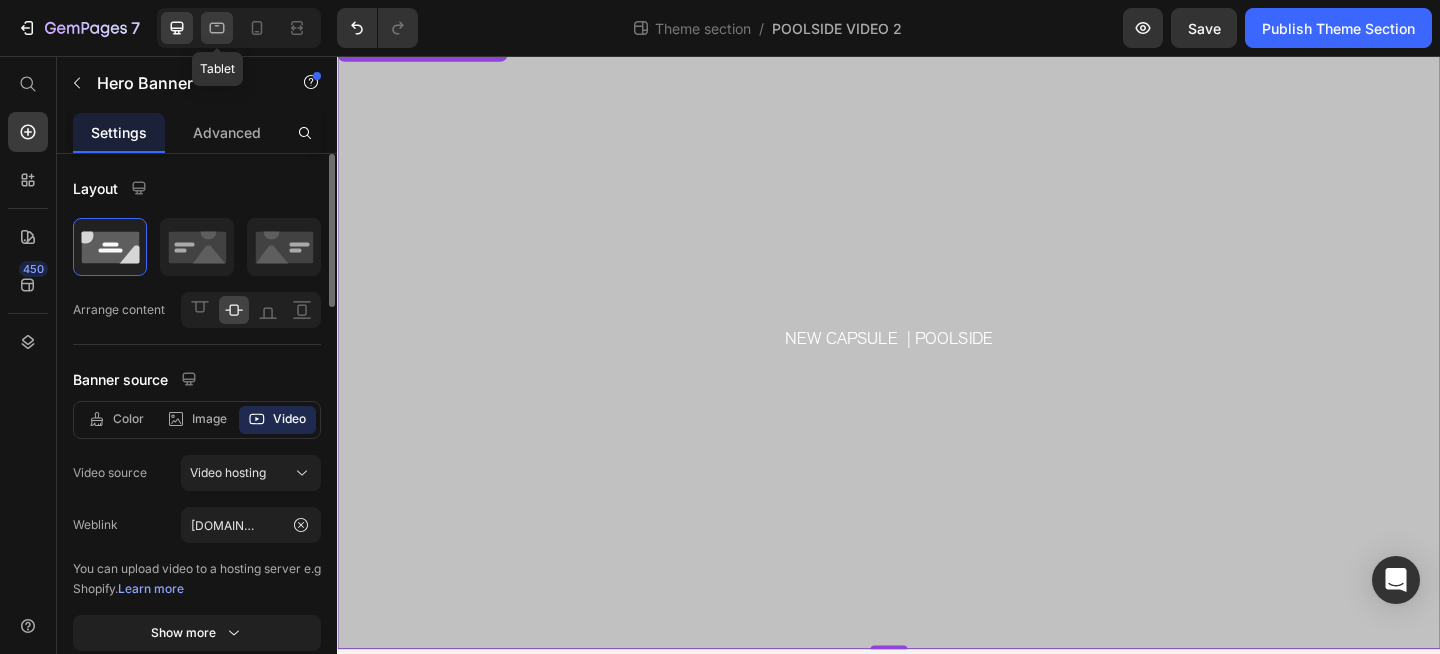 click 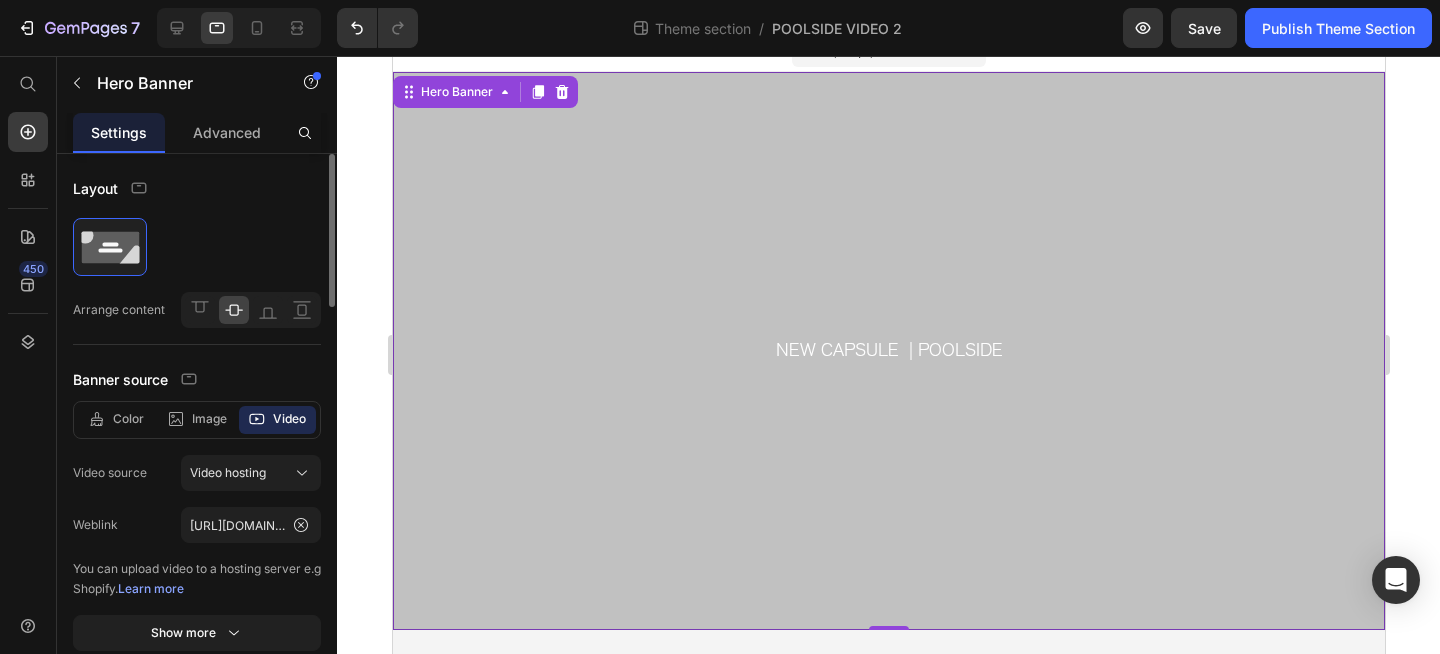 scroll, scrollTop: 0, scrollLeft: 0, axis: both 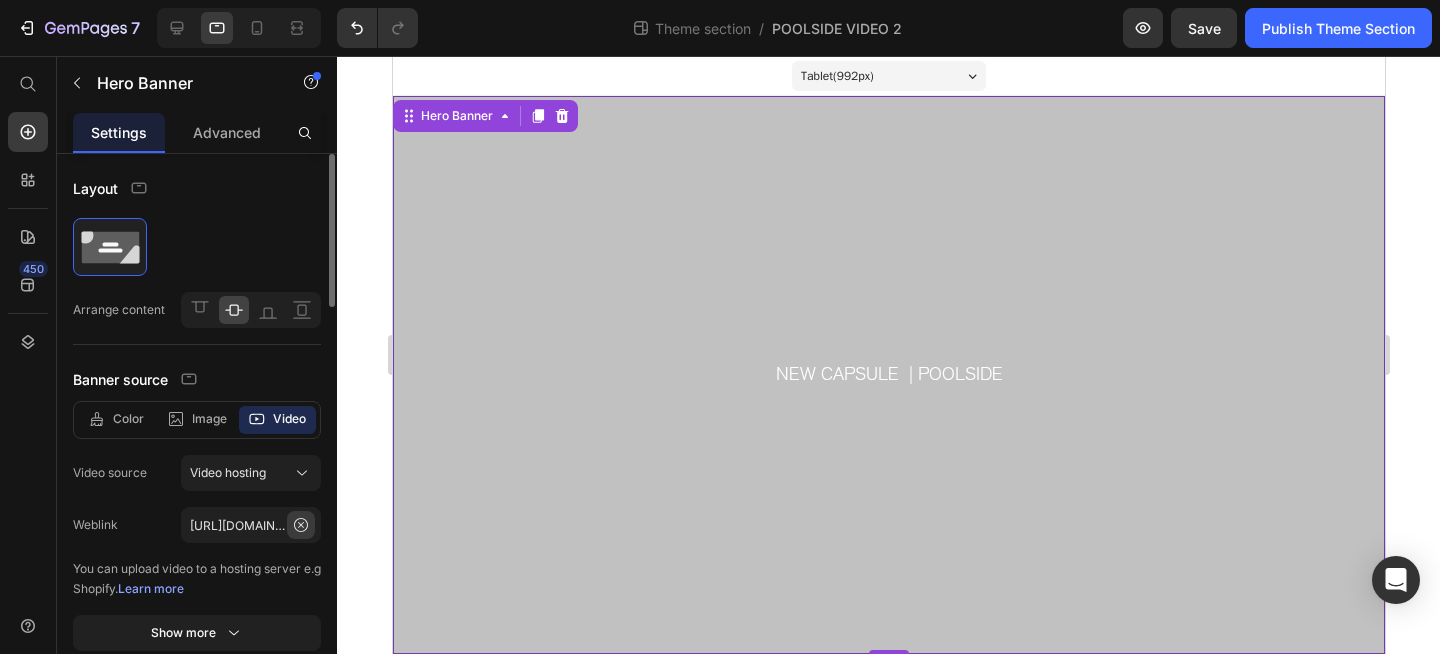 click 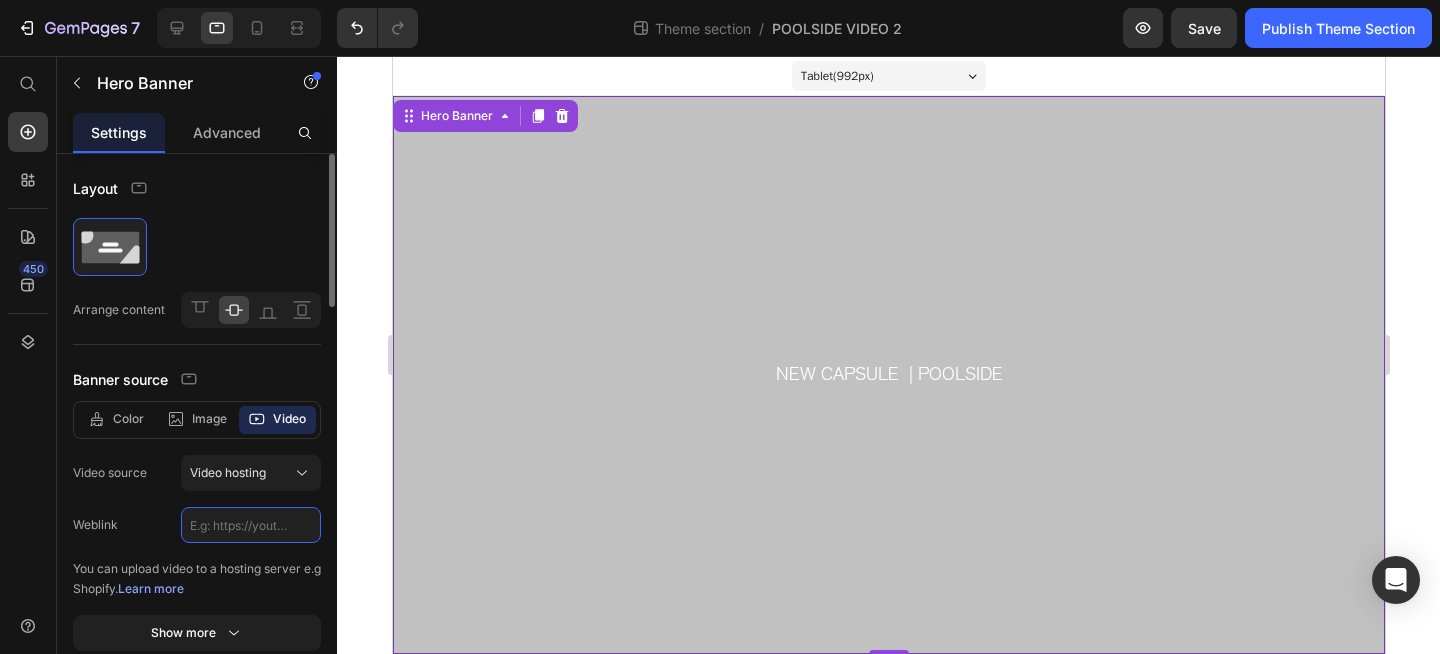 scroll, scrollTop: 0, scrollLeft: 0, axis: both 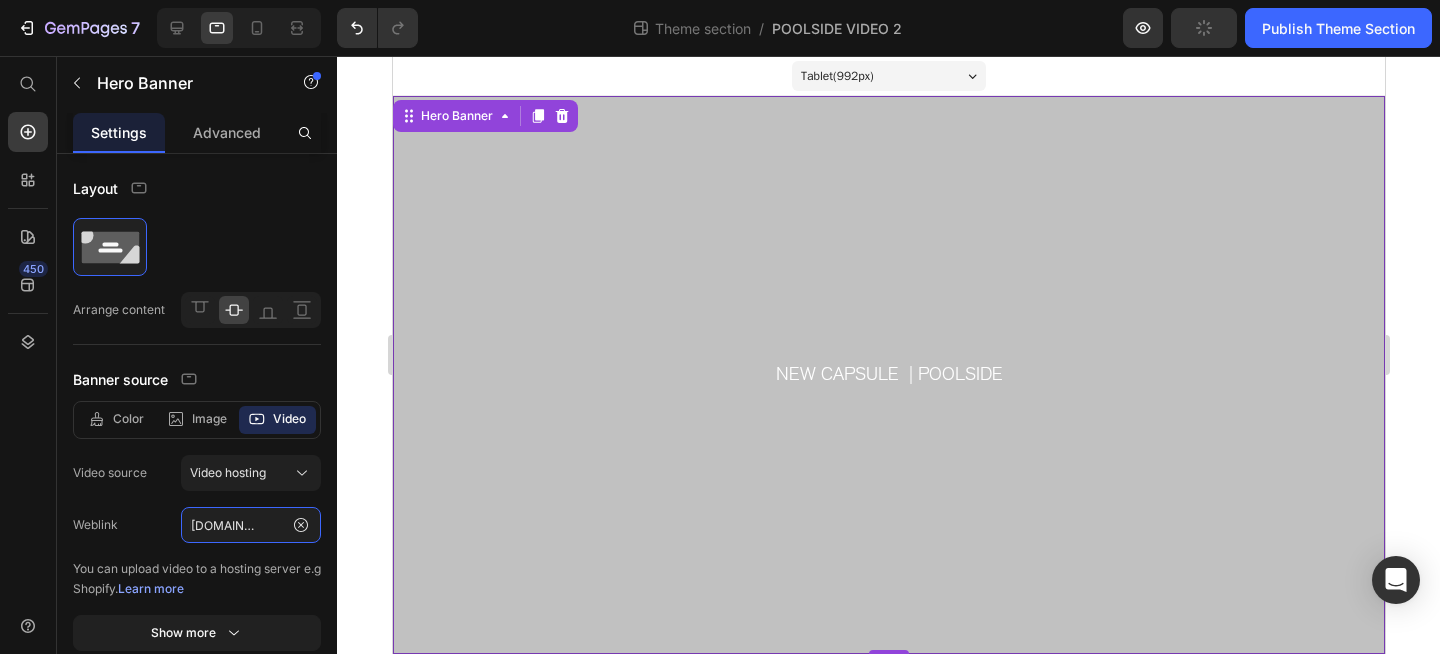 type on "[URL][DOMAIN_NAME]" 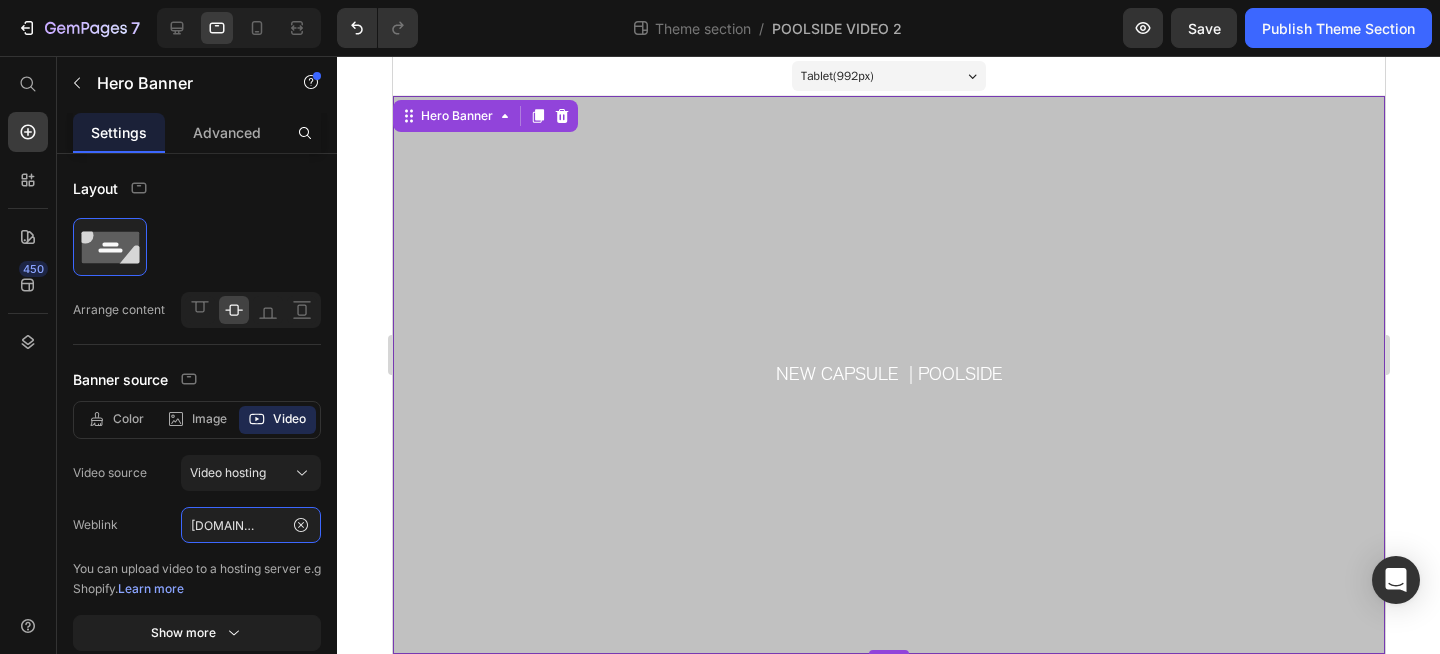 scroll, scrollTop: 0, scrollLeft: 0, axis: both 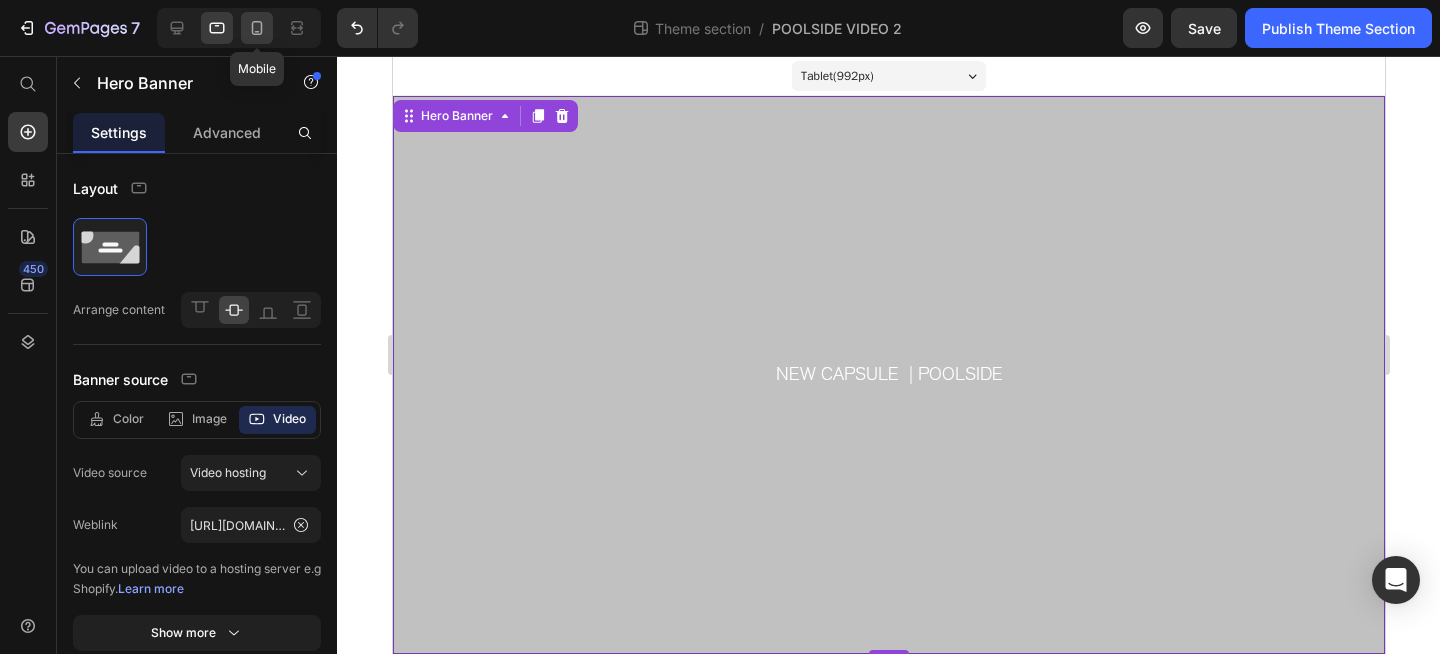 click 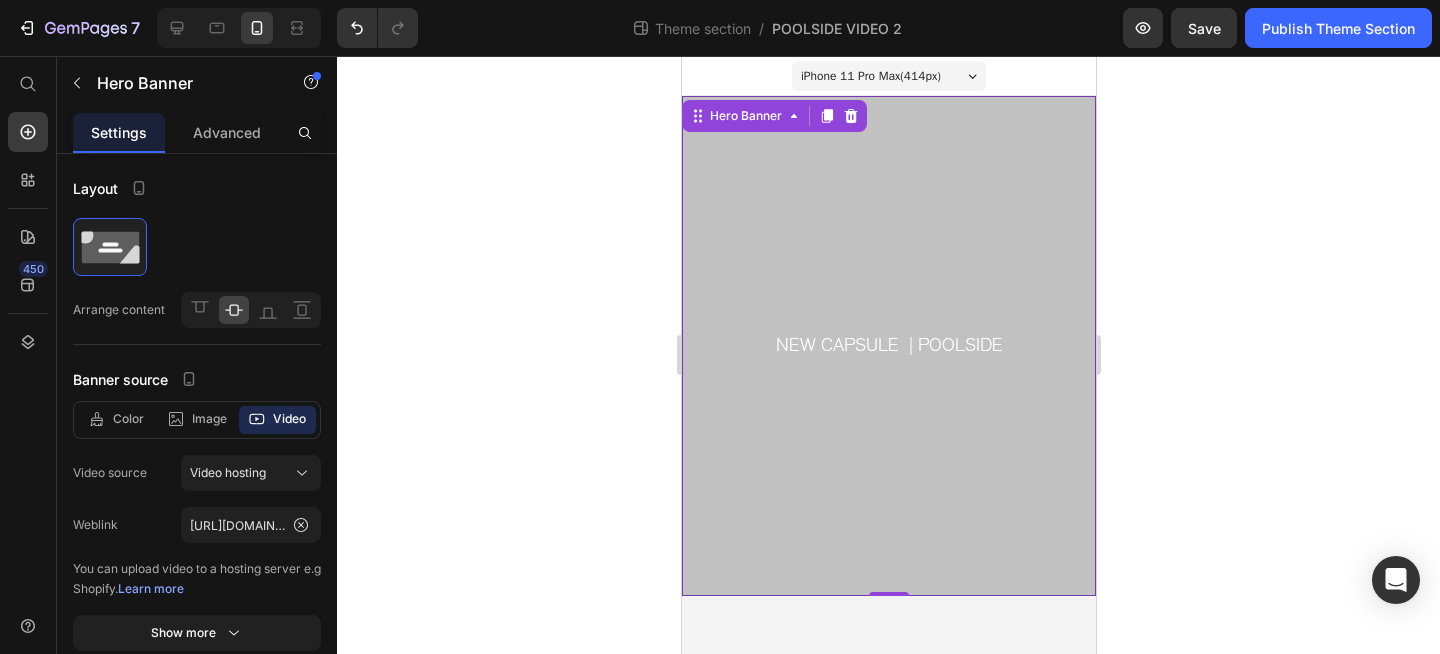 click at bounding box center [888, 346] 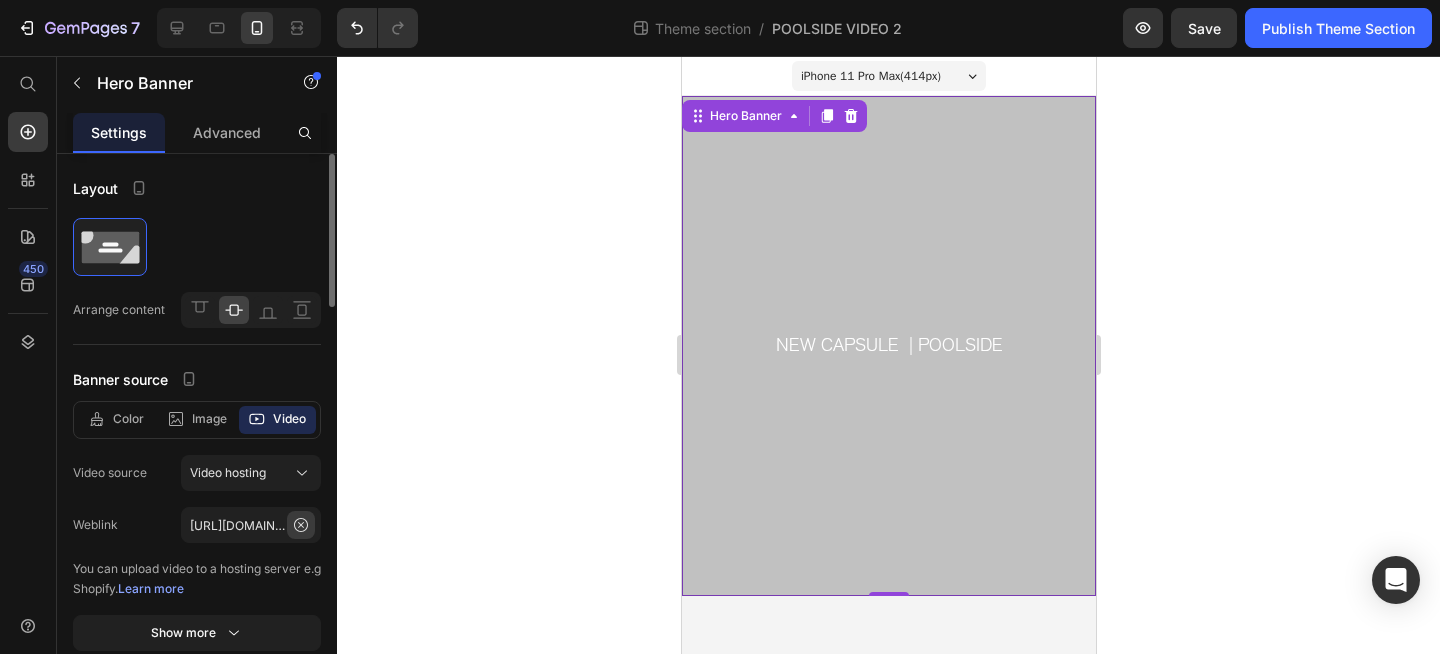 click 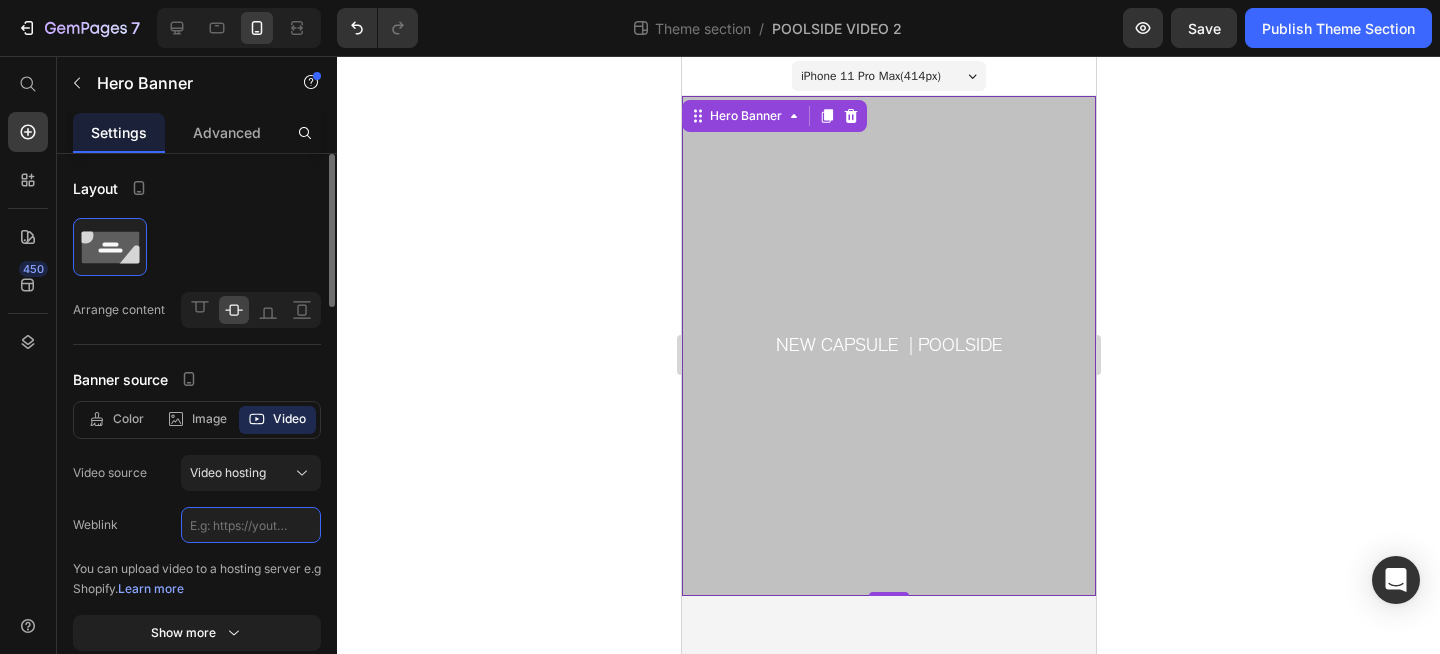 scroll, scrollTop: 0, scrollLeft: 0, axis: both 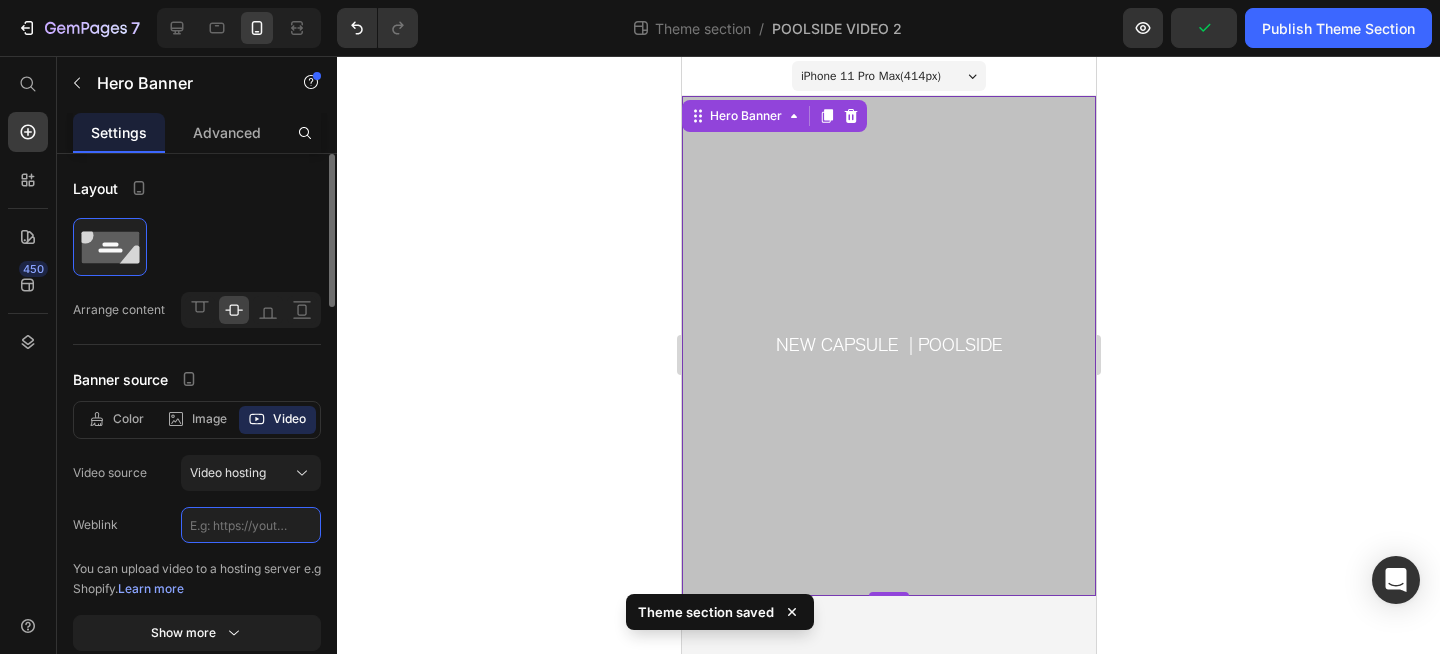 paste on "[URL][DOMAIN_NAME]" 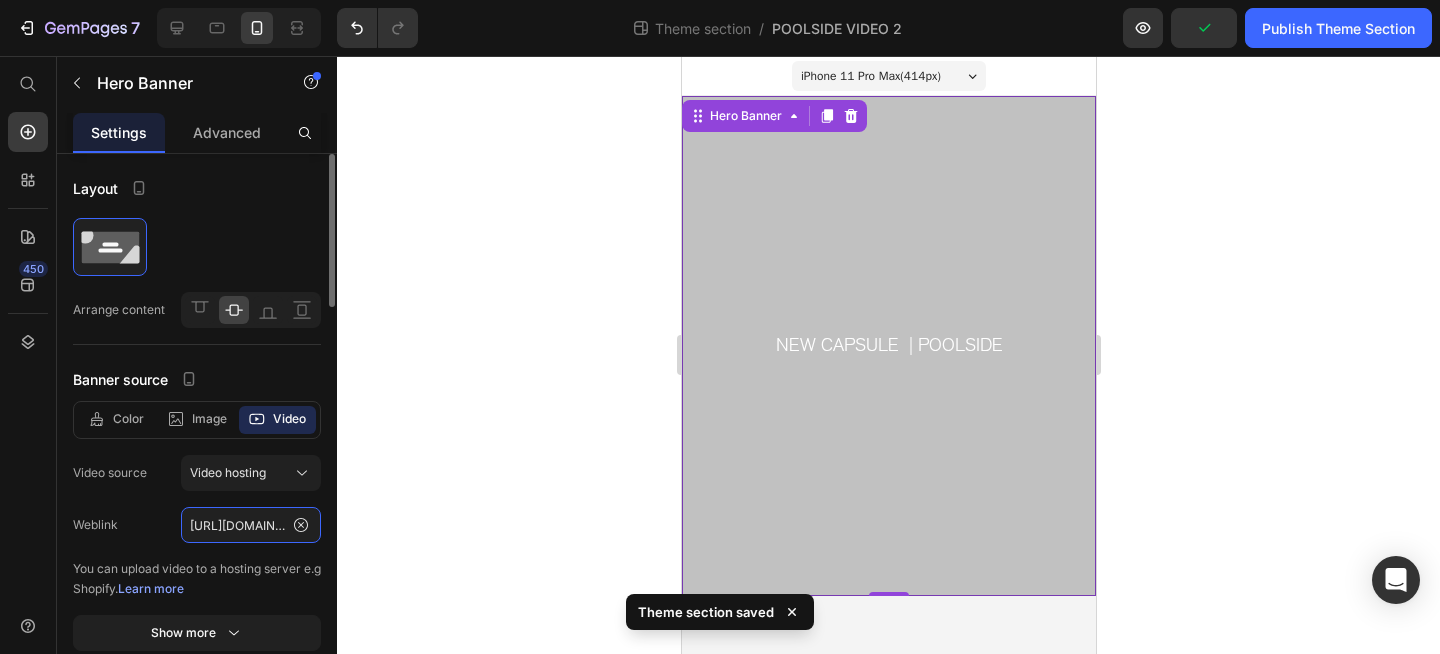 scroll, scrollTop: 0, scrollLeft: 358, axis: horizontal 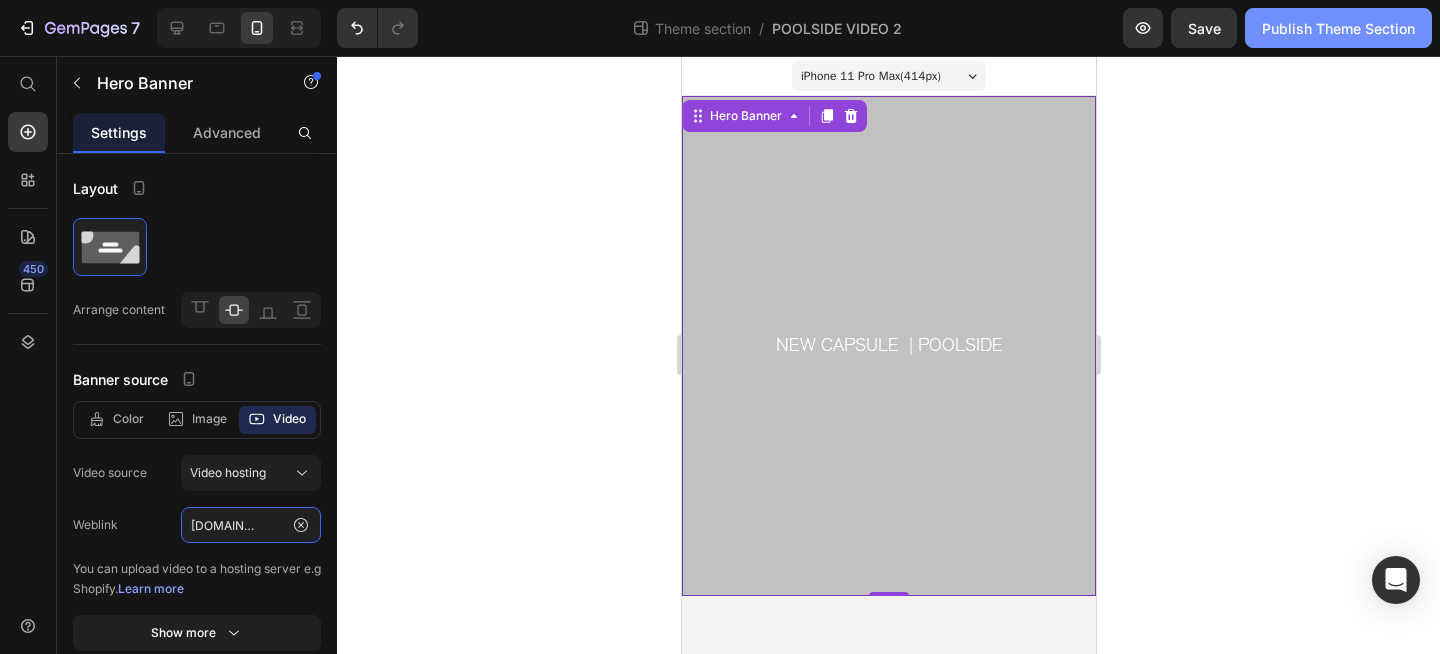 type on "[URL][DOMAIN_NAME]" 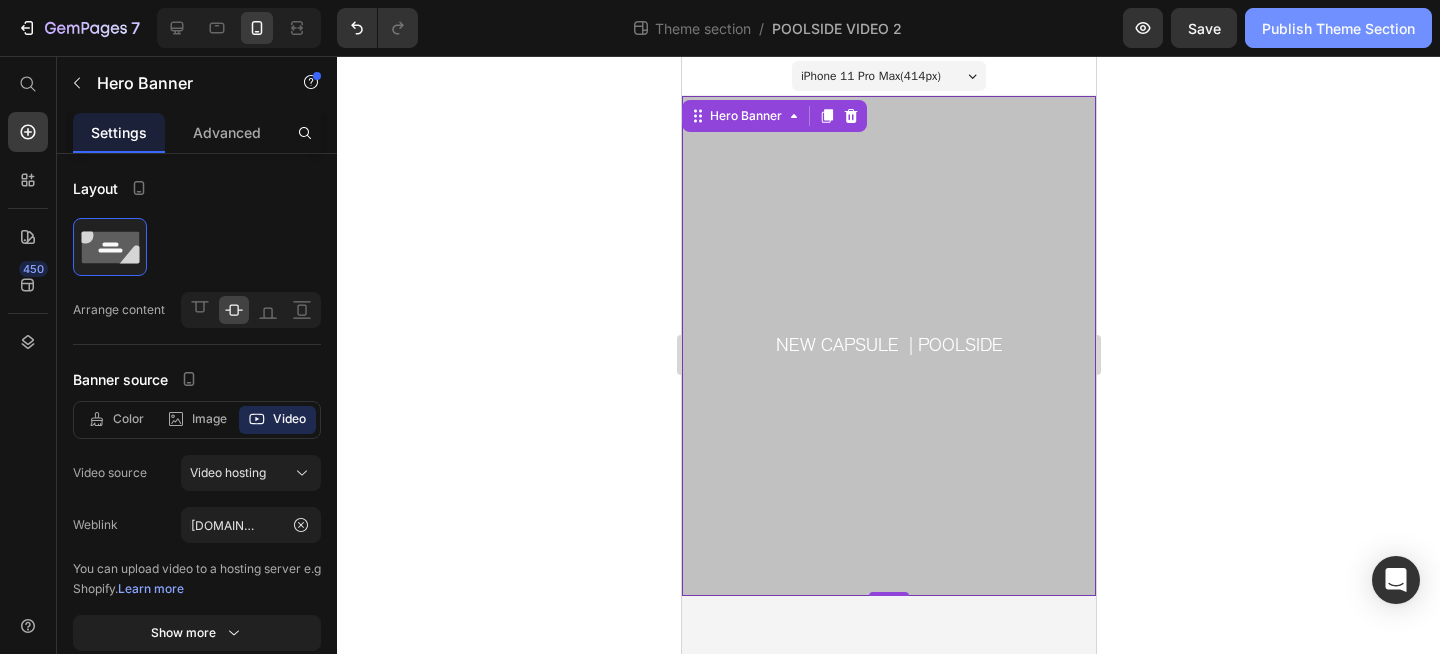 click on "Publish Theme Section" 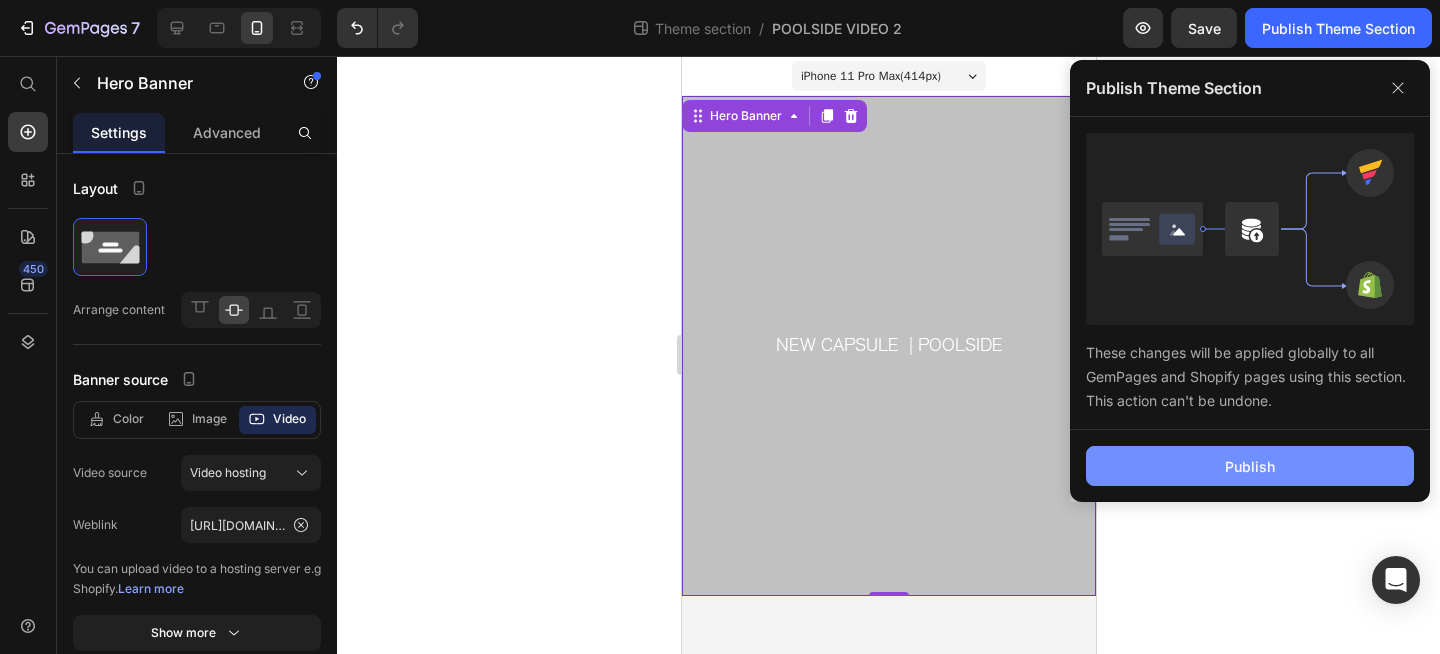 click on "Publish" at bounding box center [1250, 466] 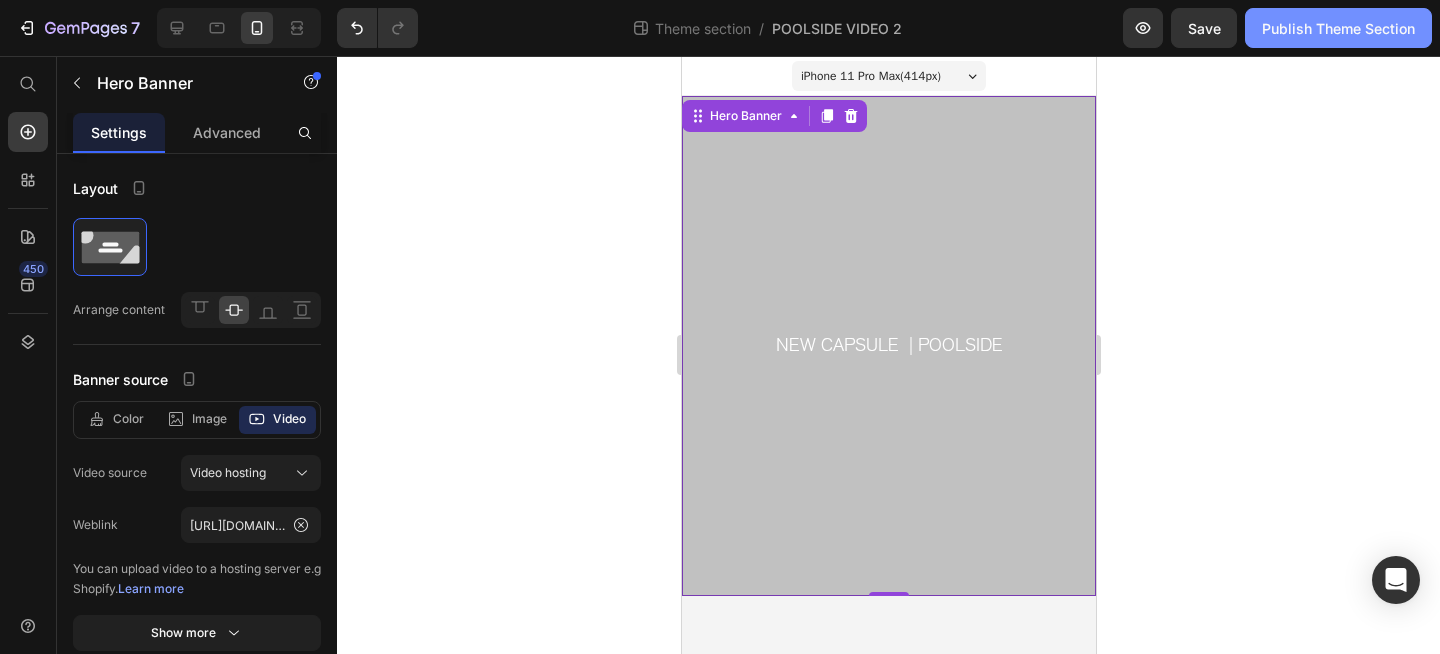 click on "Publish Theme Section" at bounding box center [1338, 28] 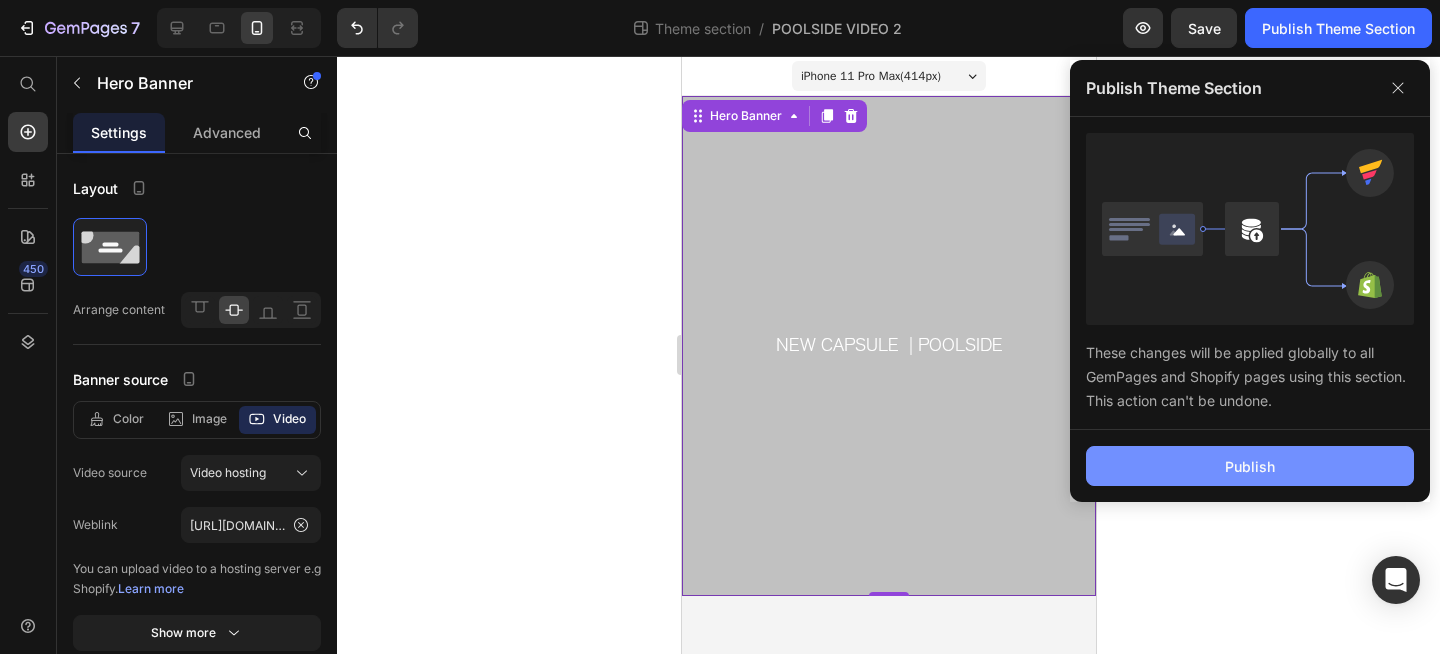 click on "Publish" at bounding box center [1250, 466] 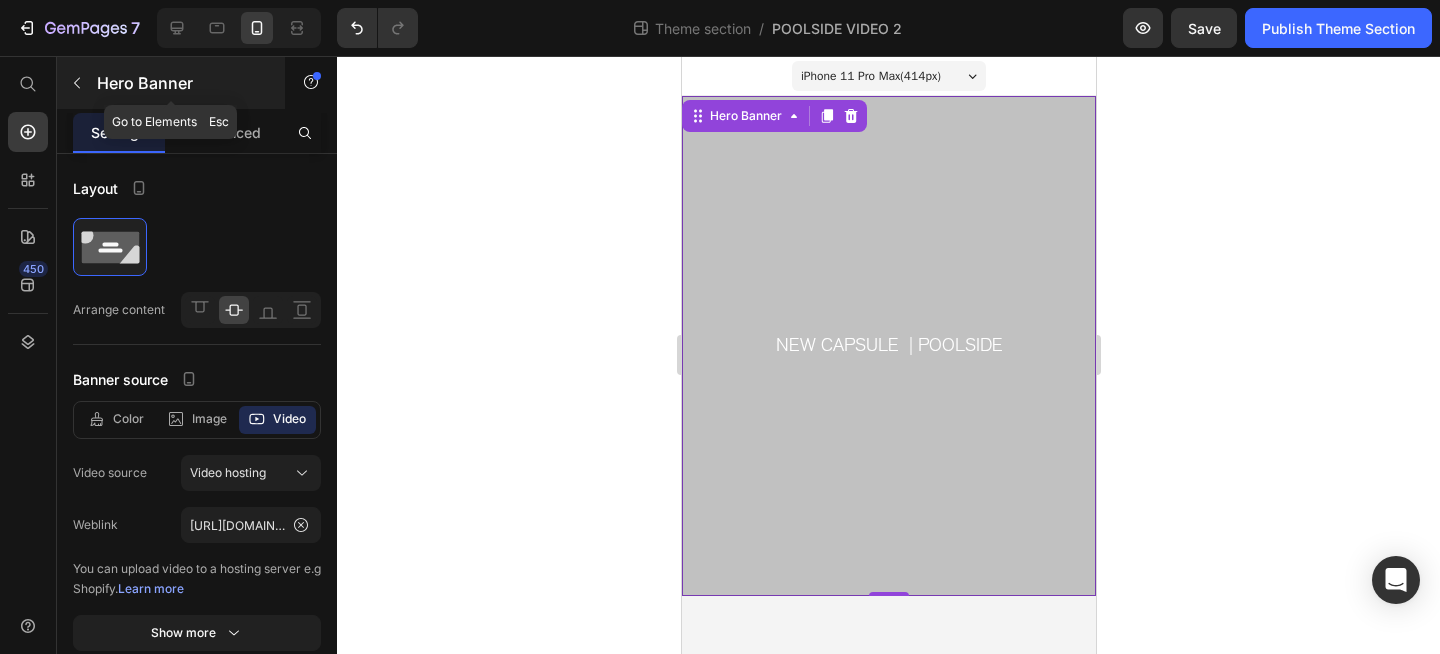 click 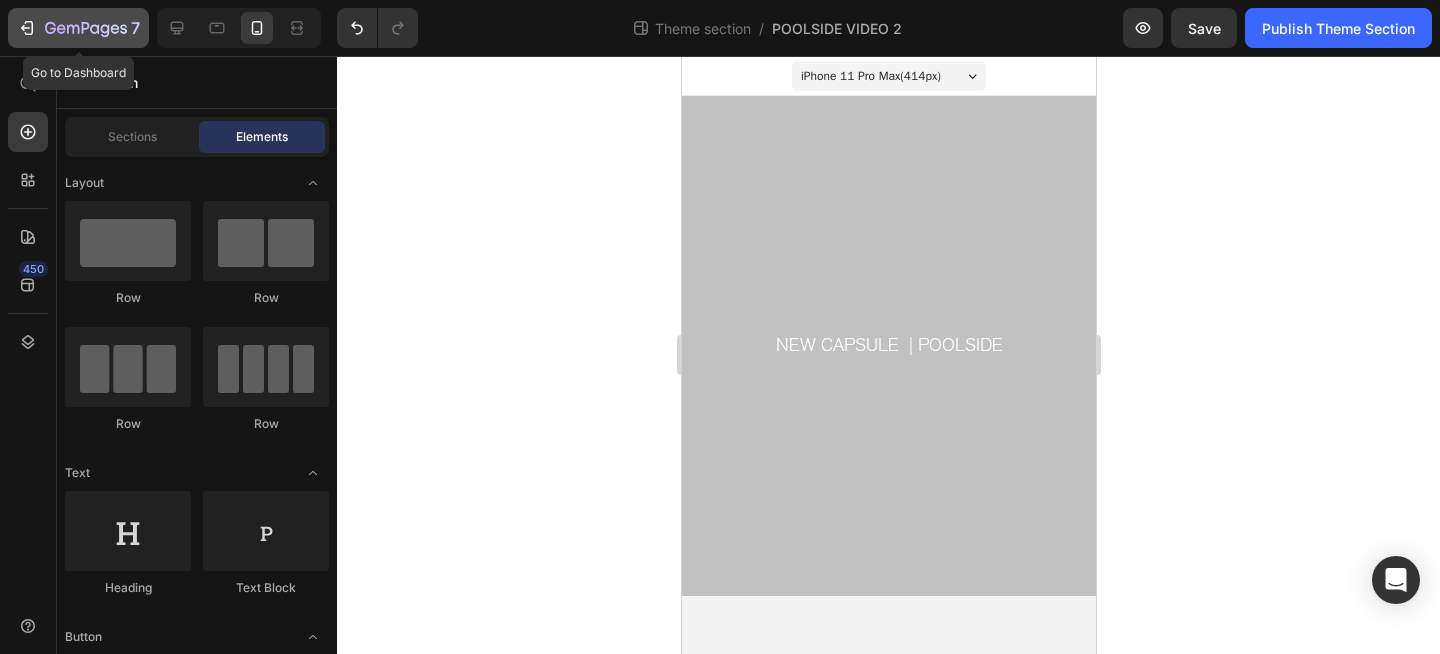 click 